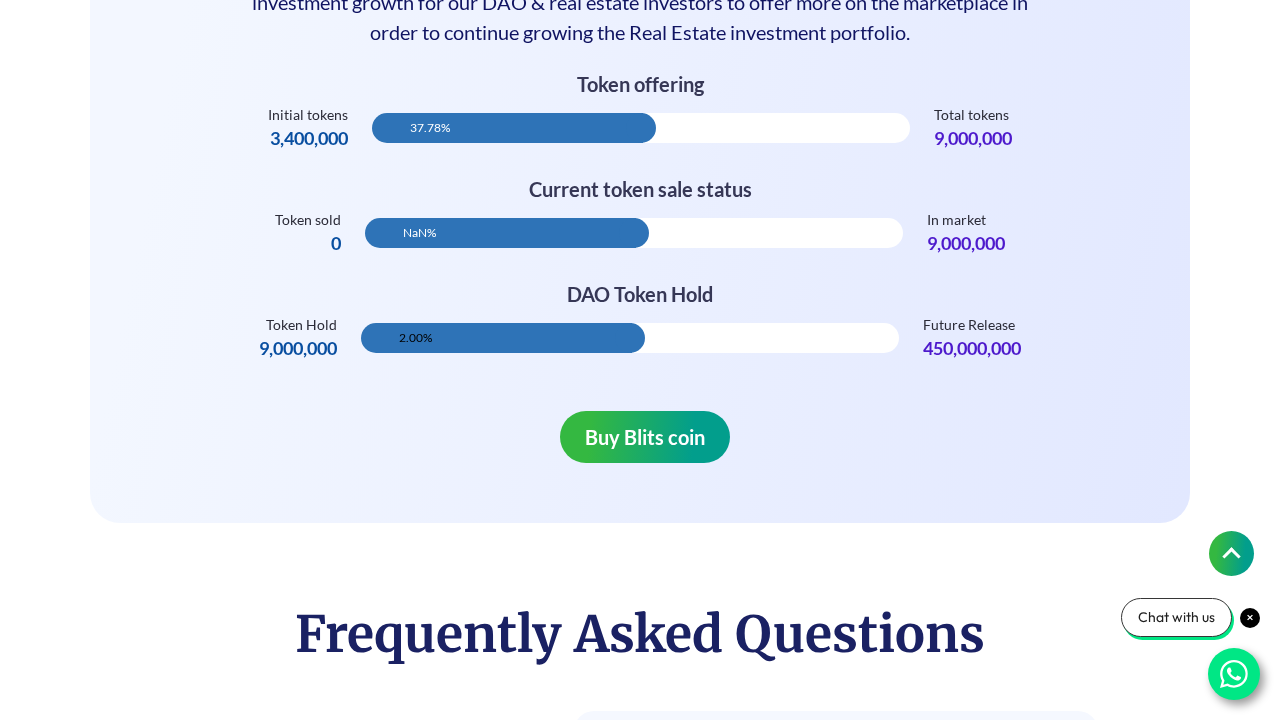 scroll, scrollTop: 5401, scrollLeft: 0, axis: vertical 